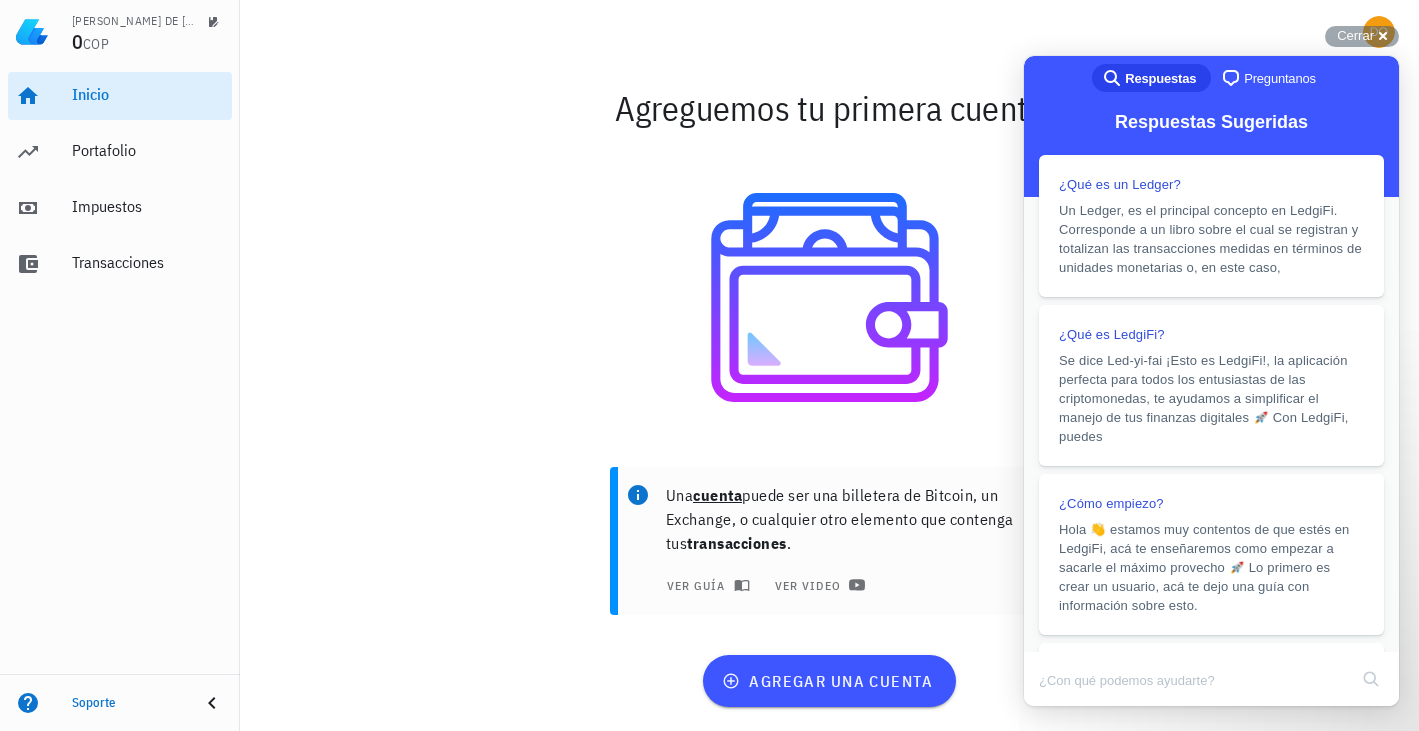 scroll, scrollTop: 0, scrollLeft: 0, axis: both 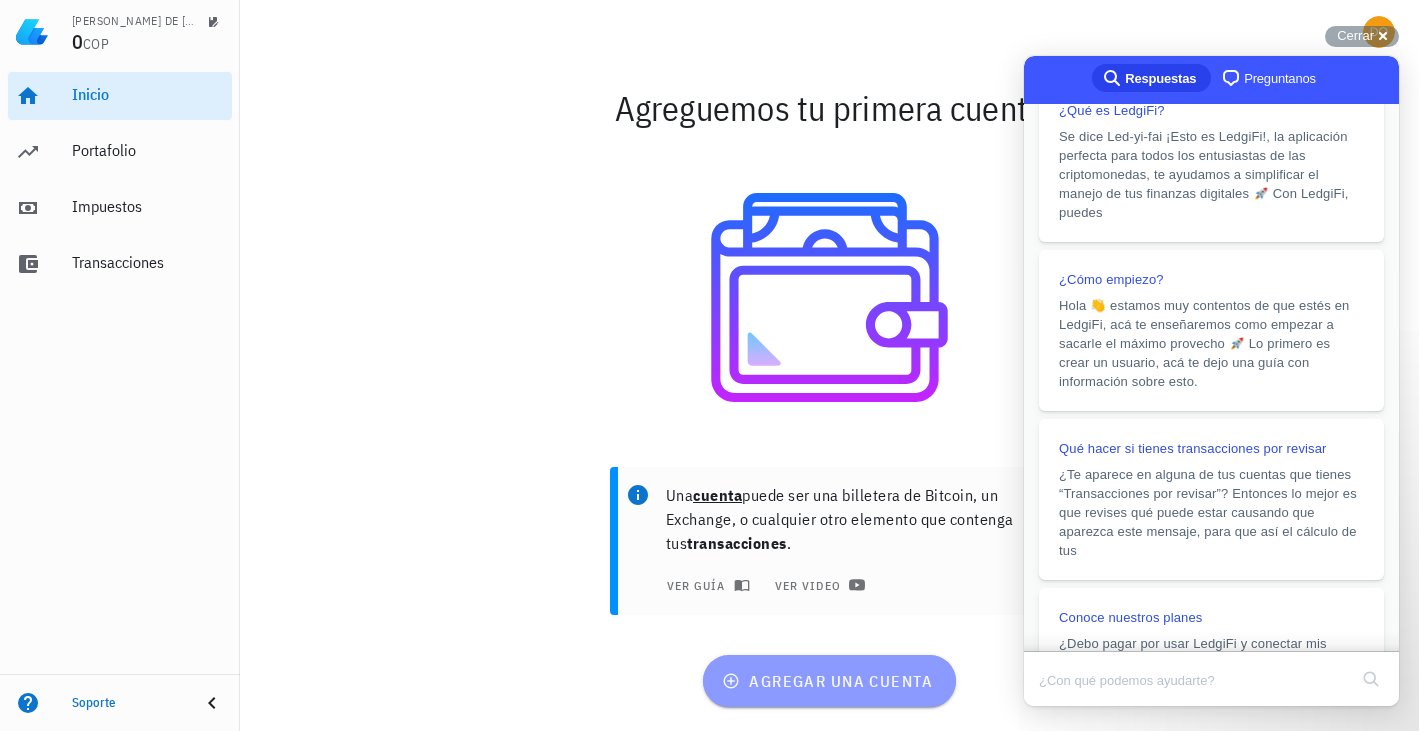 click on "agregar una cuenta" at bounding box center (829, 681) 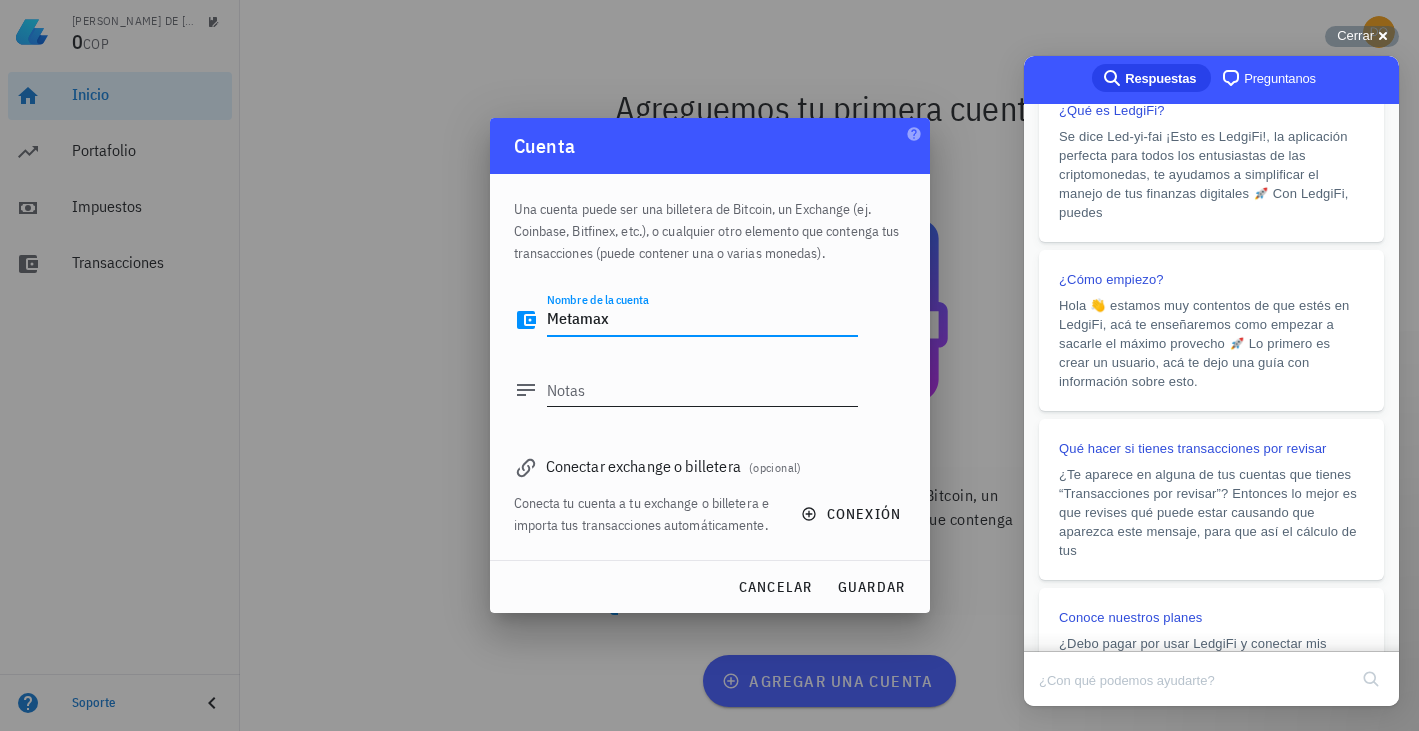 type on "Metamax" 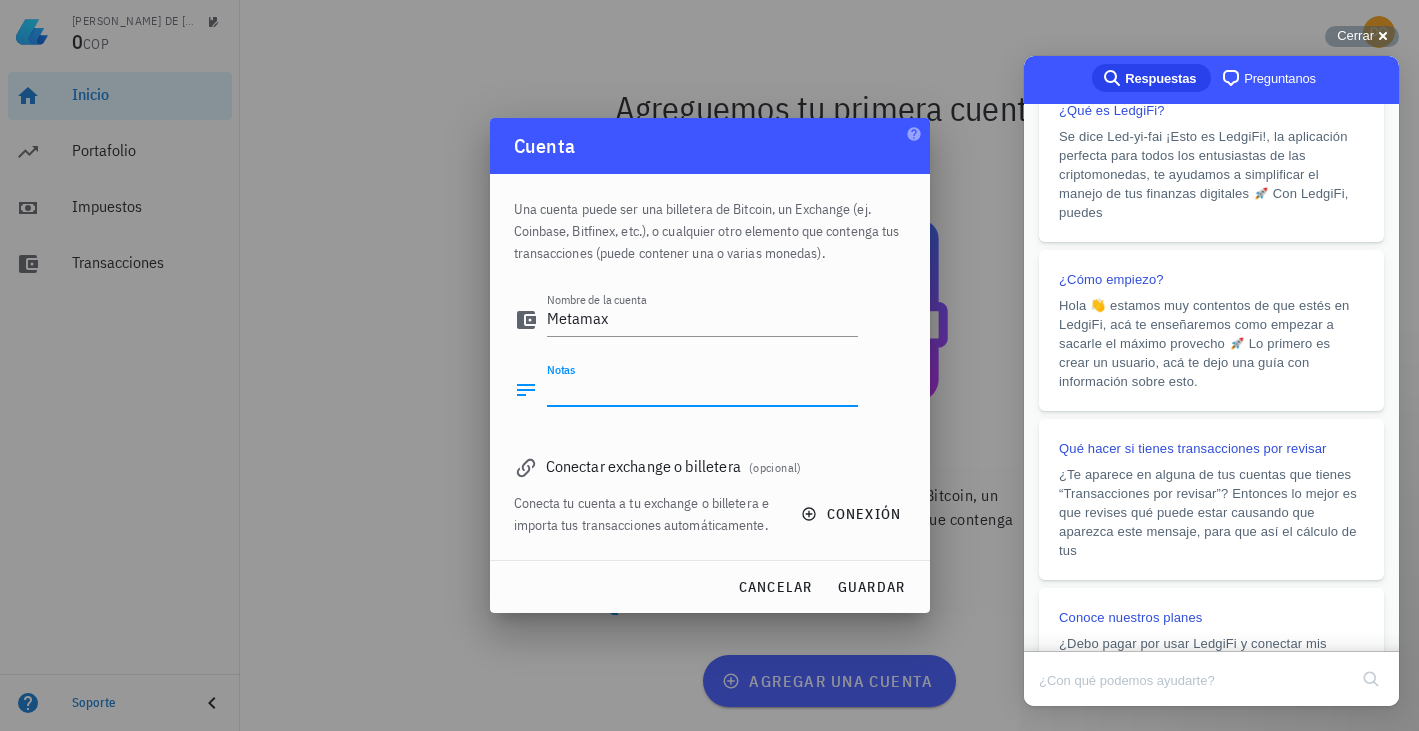 click on "Notas" at bounding box center [702, 390] 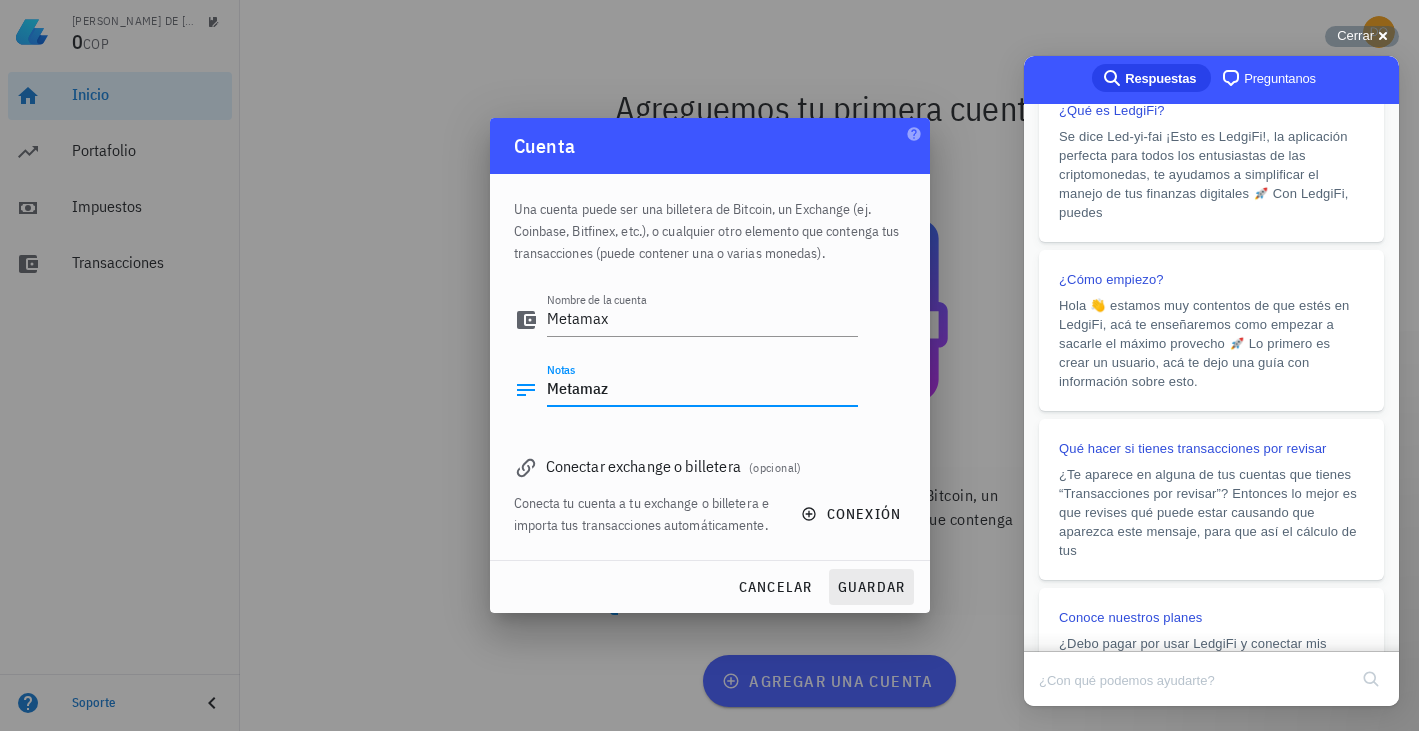 type on "Metamaz" 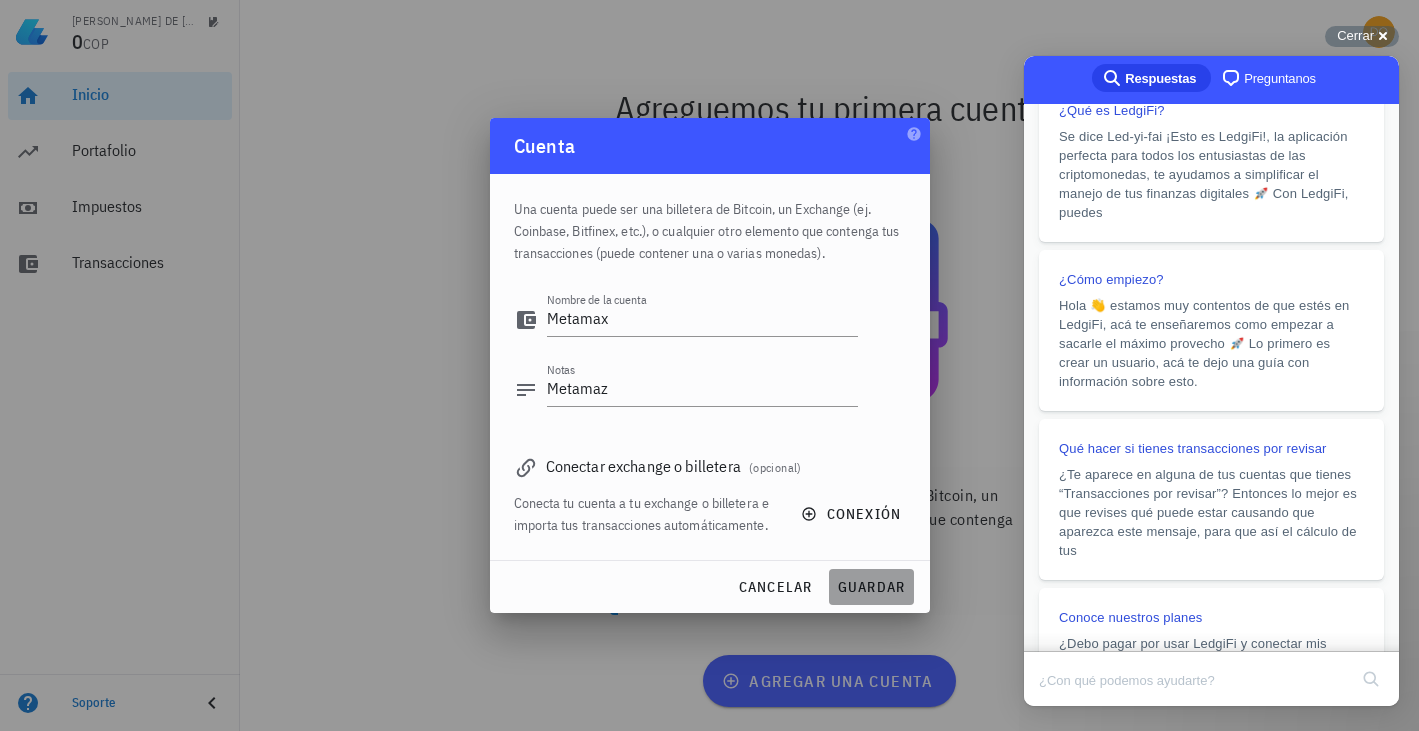 click on "guardar" at bounding box center (871, 587) 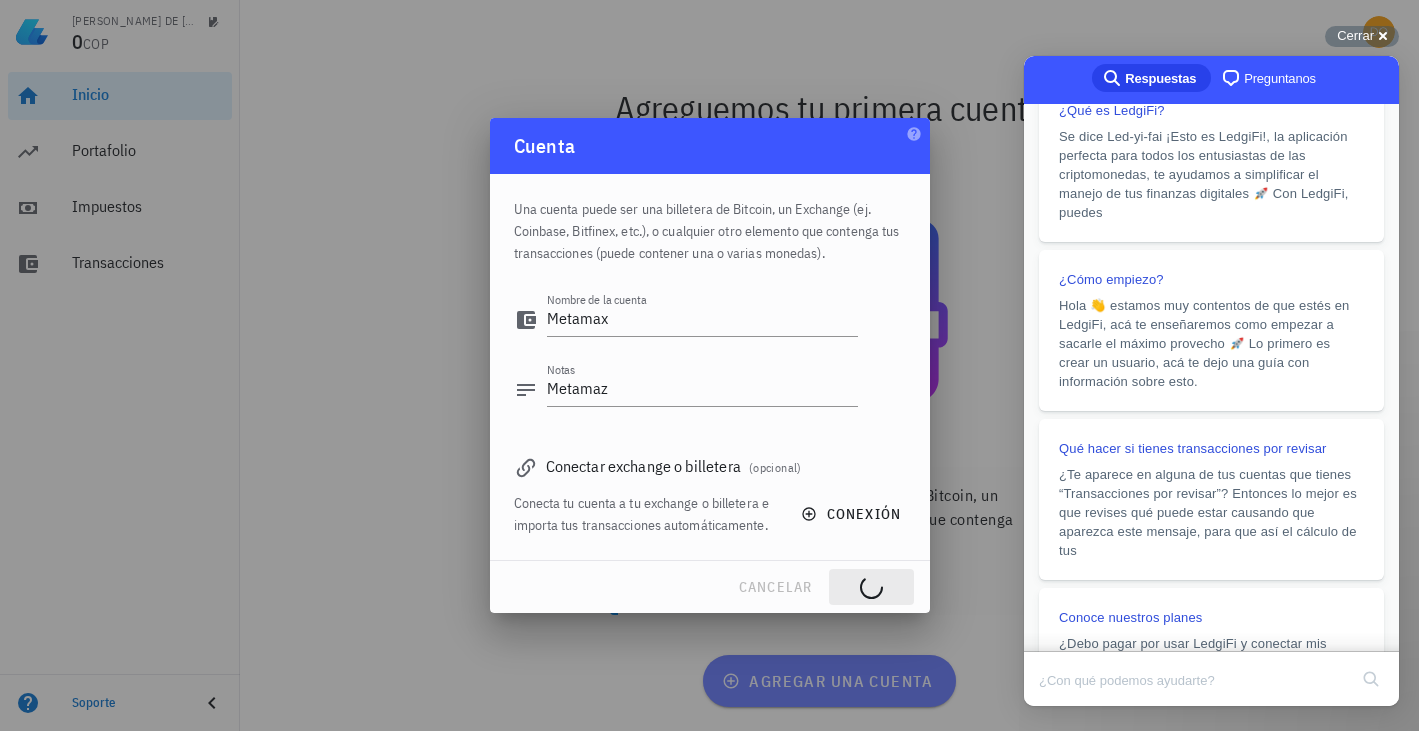 type 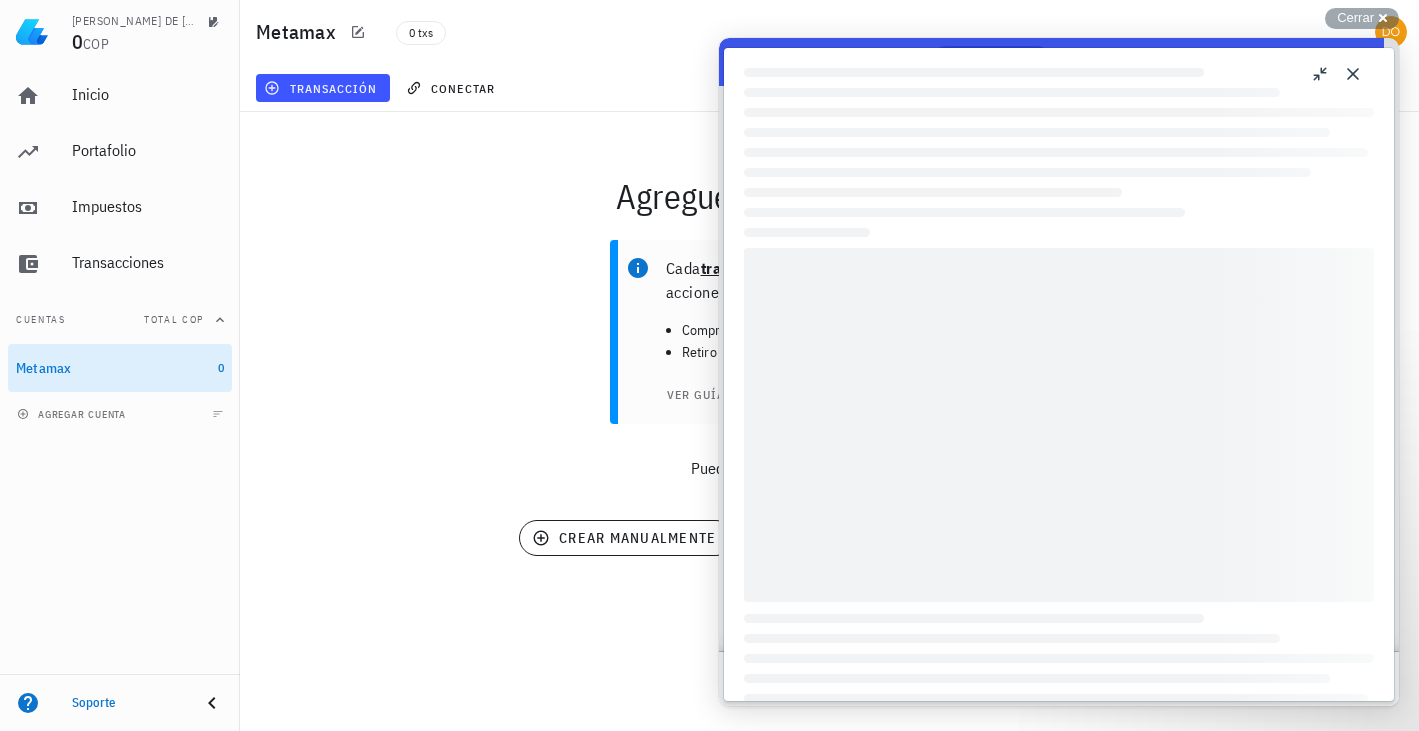scroll, scrollTop: 140, scrollLeft: 0, axis: vertical 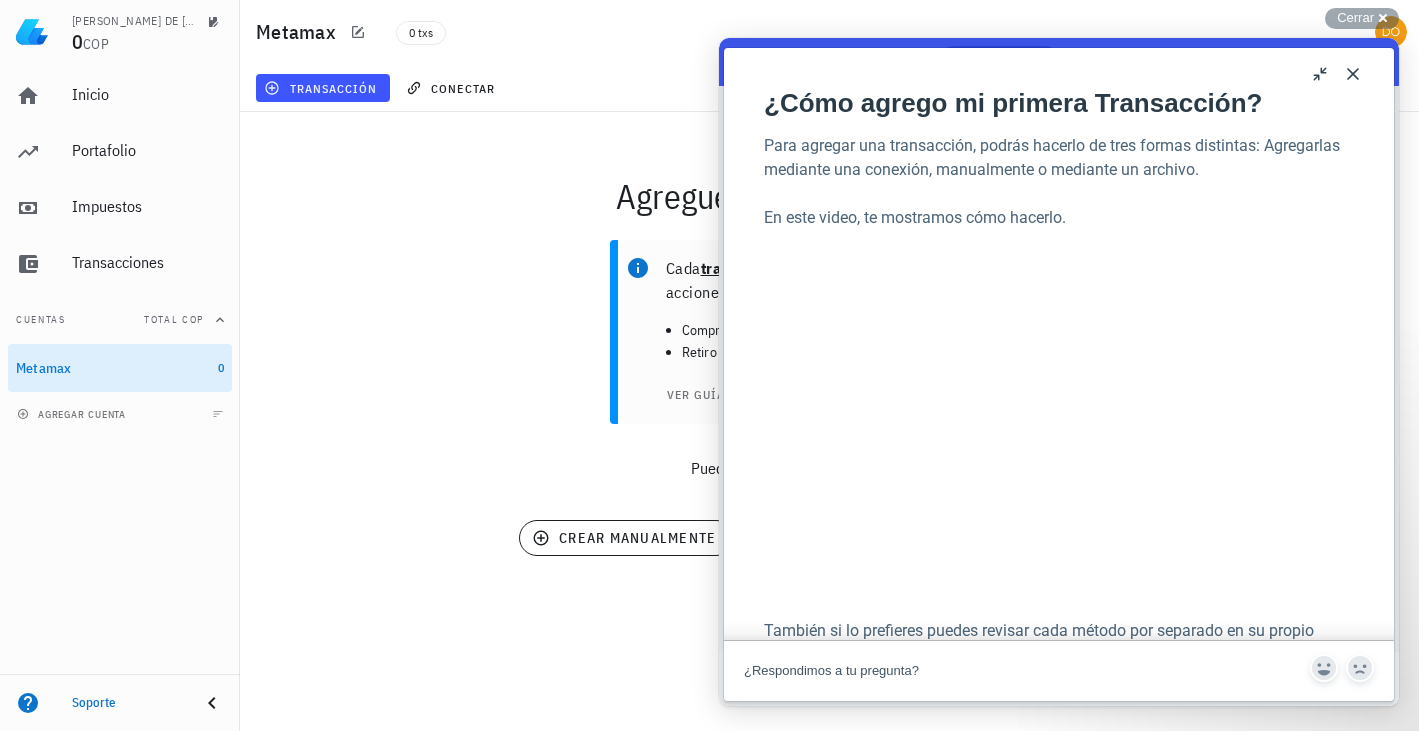 click on "Close" at bounding box center [1353, 74] 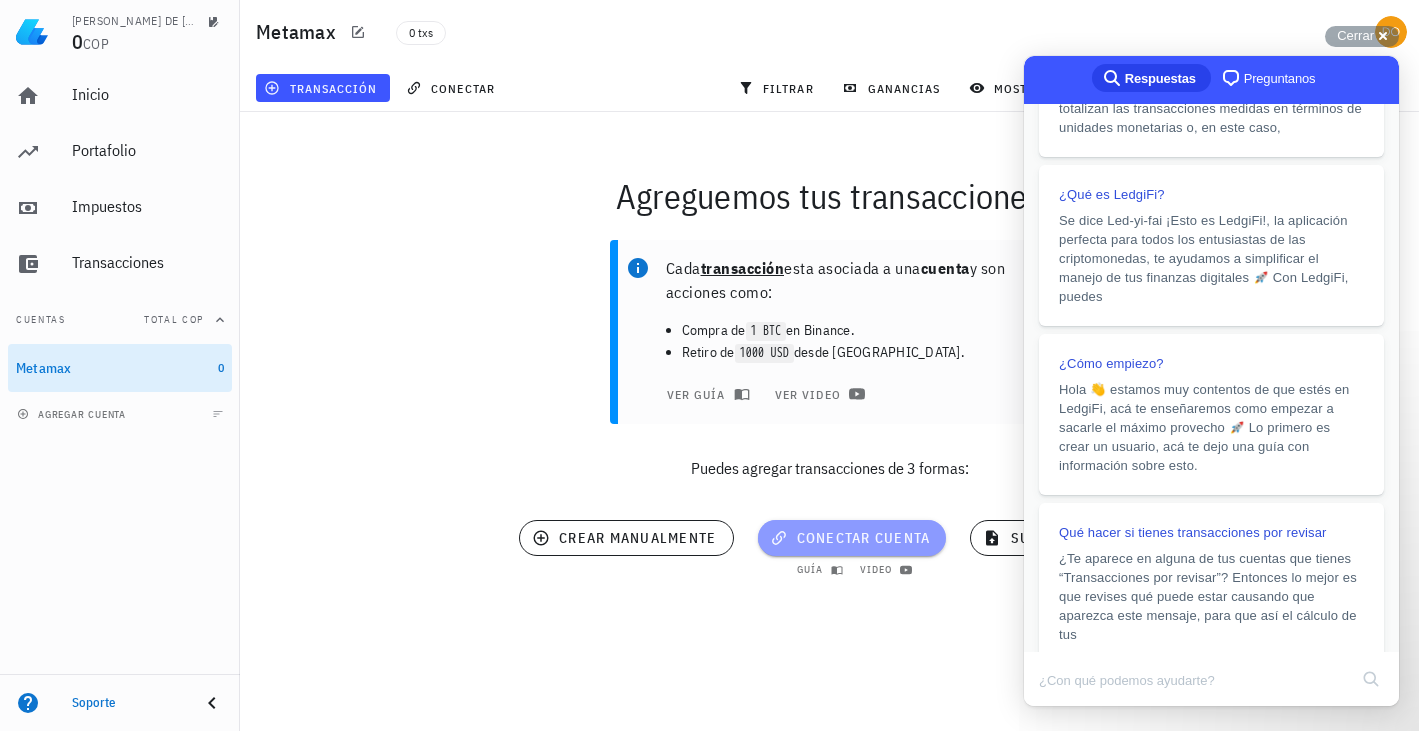 click on "conectar cuenta" at bounding box center (852, 538) 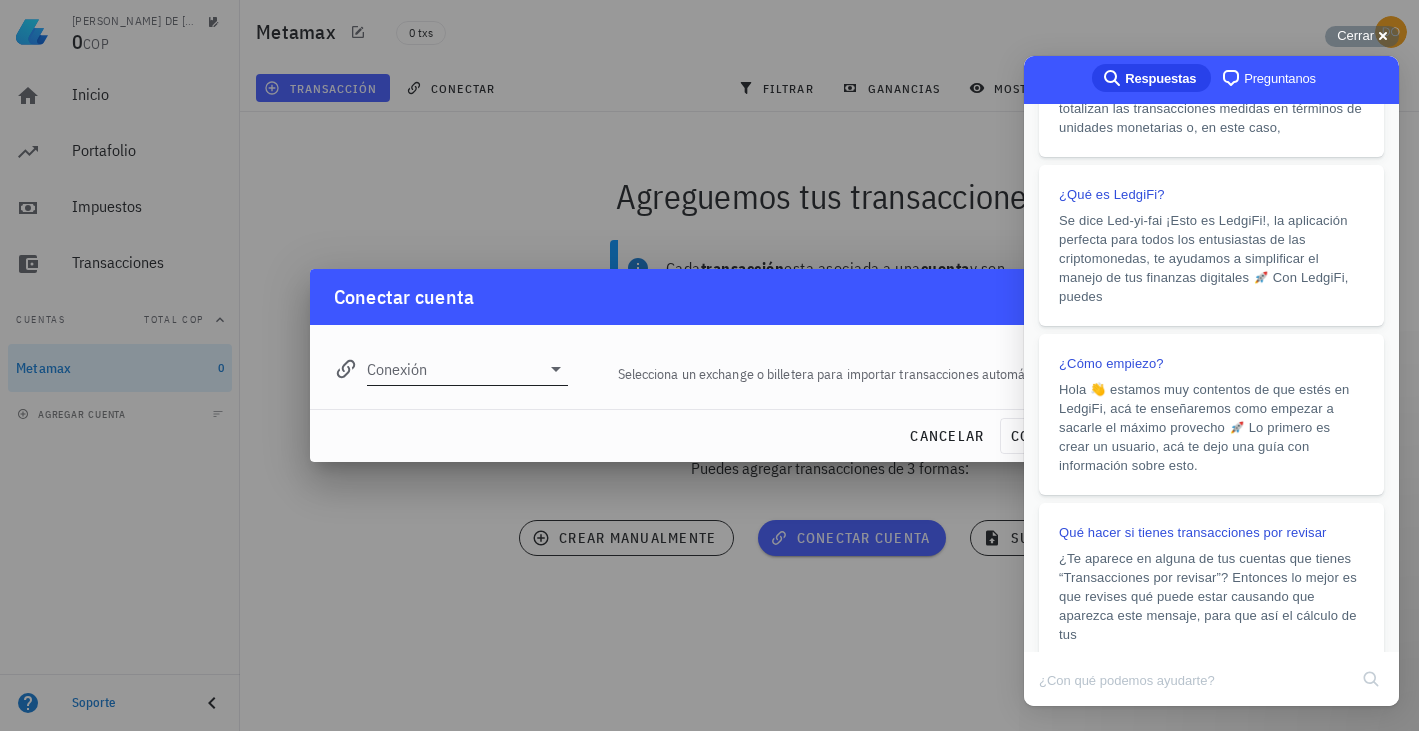 click 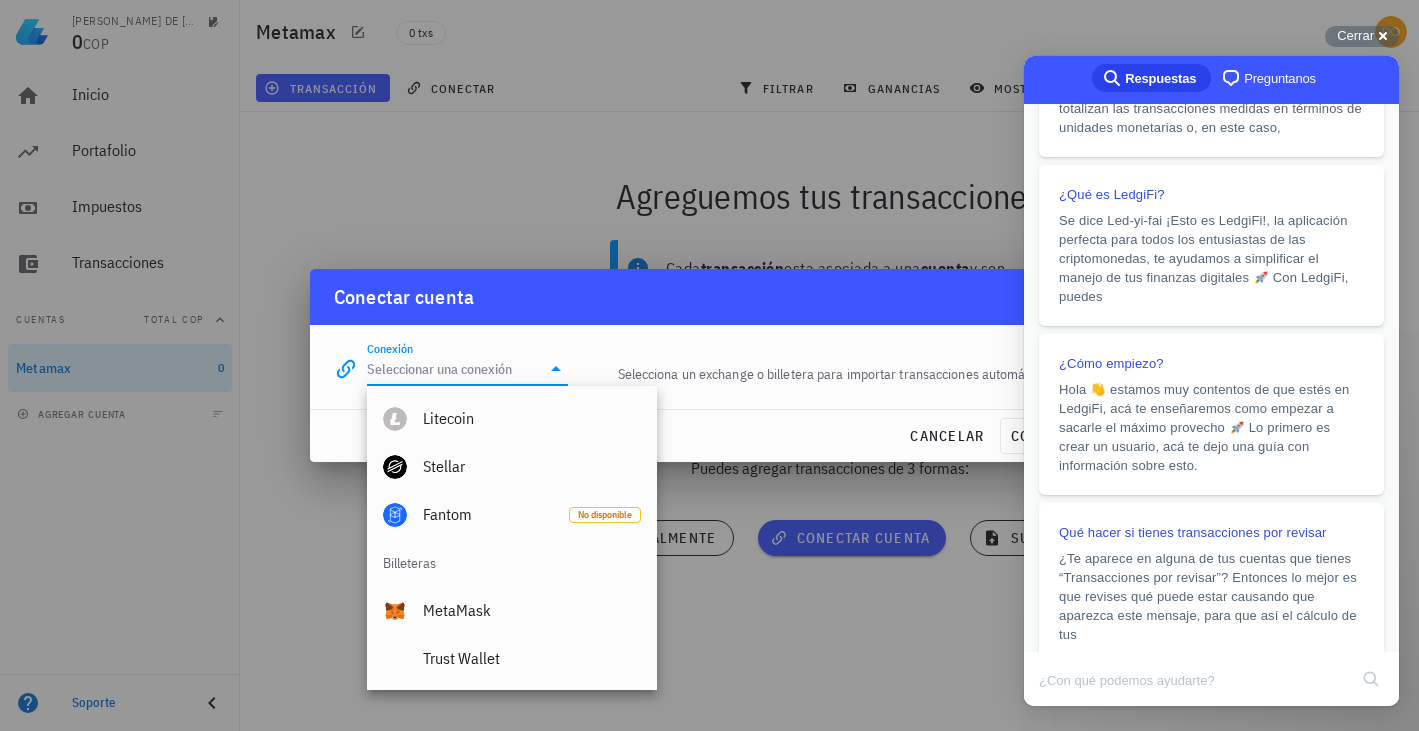 scroll, scrollTop: 1200, scrollLeft: 0, axis: vertical 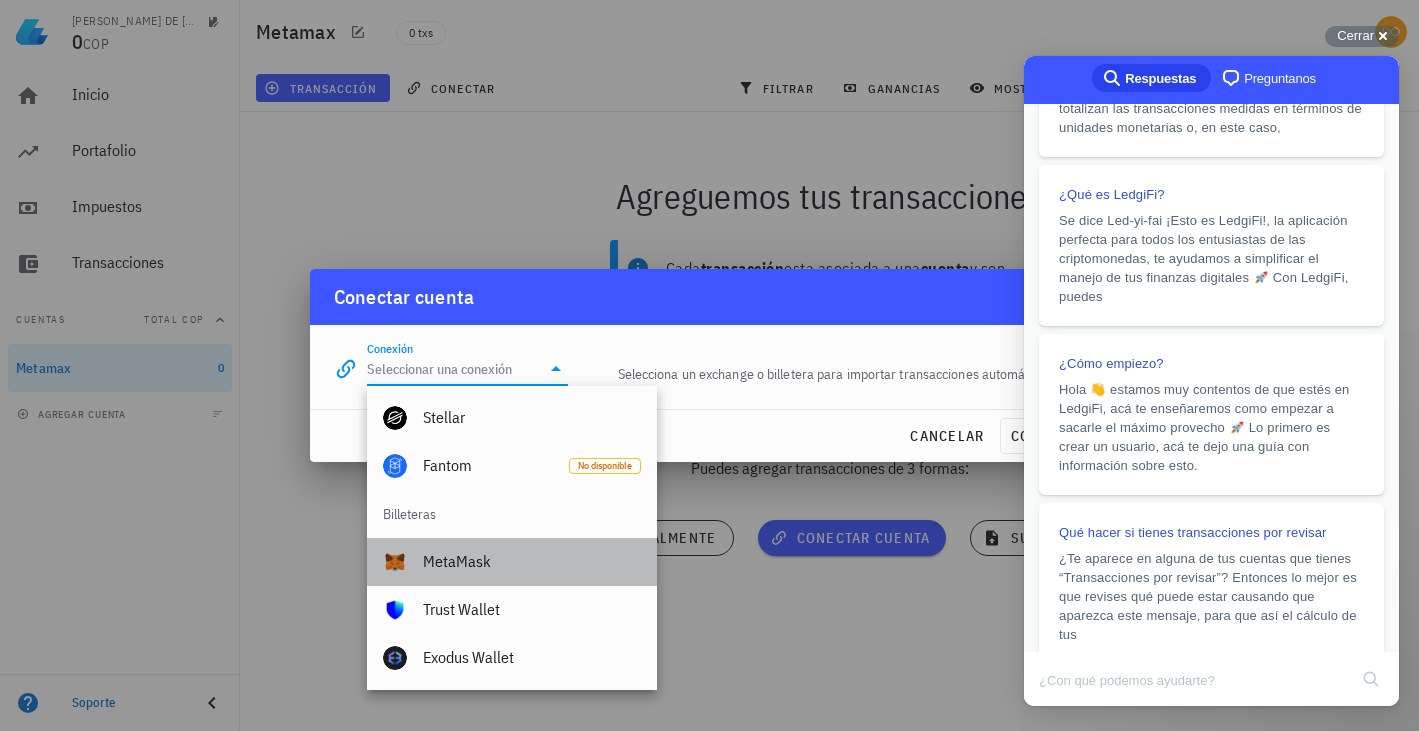 click on "MetaMask" at bounding box center [532, 561] 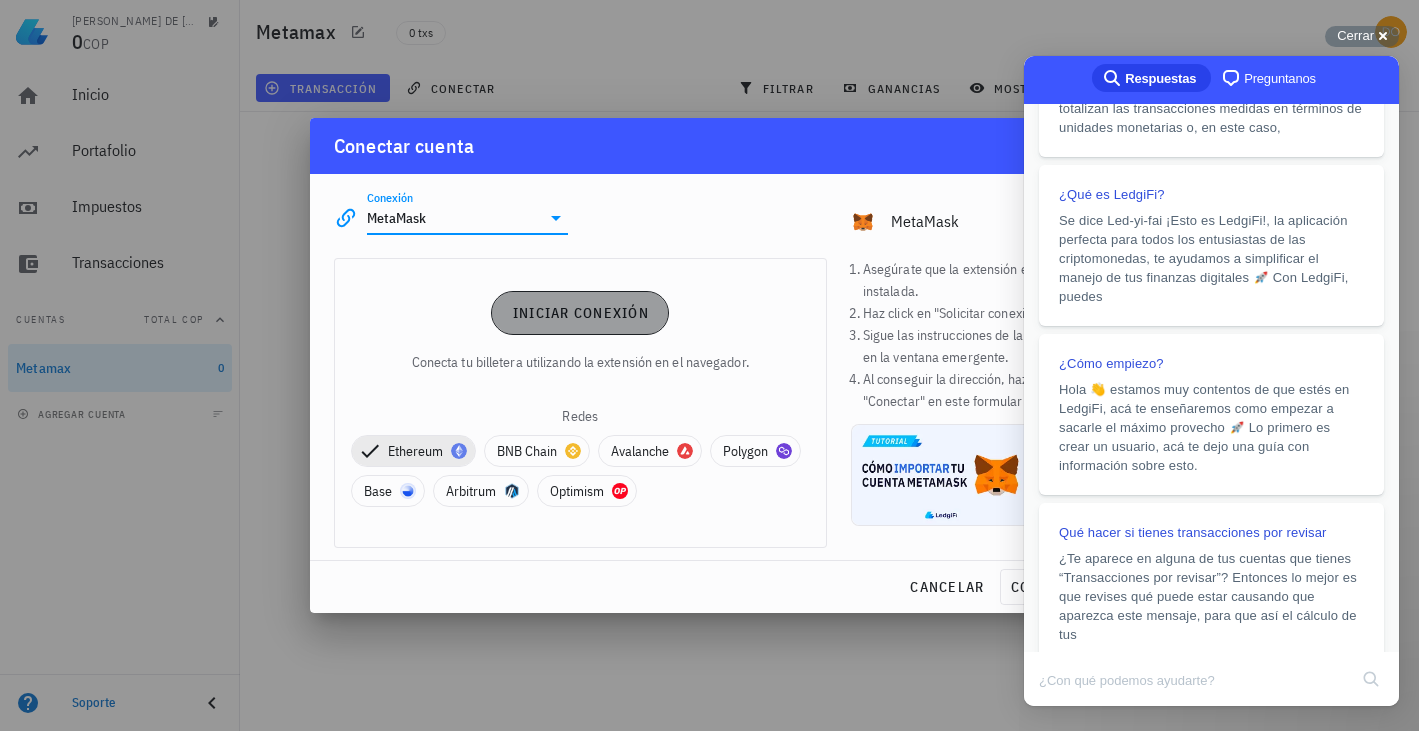 click on "Iniciar conexión" at bounding box center (580, 313) 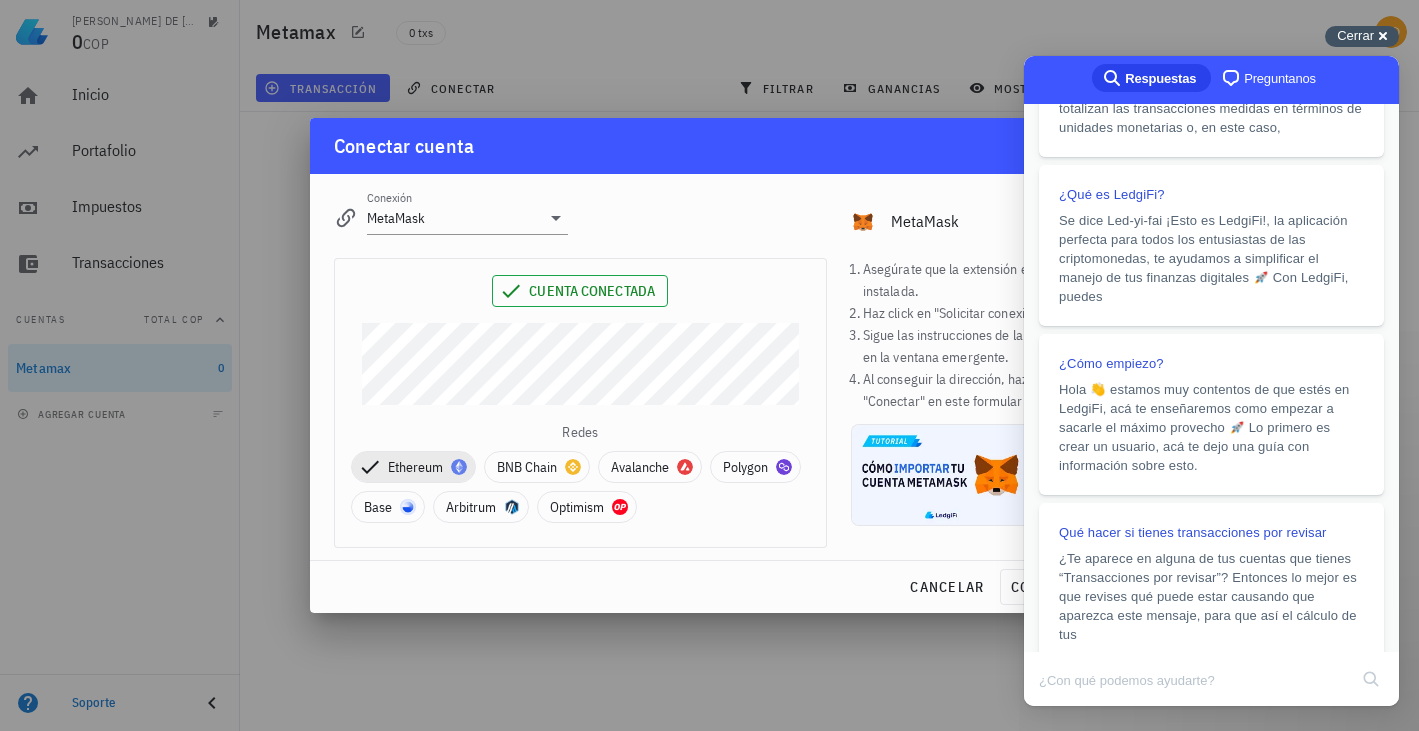 click on "Cerrar cross-small" at bounding box center [1362, 36] 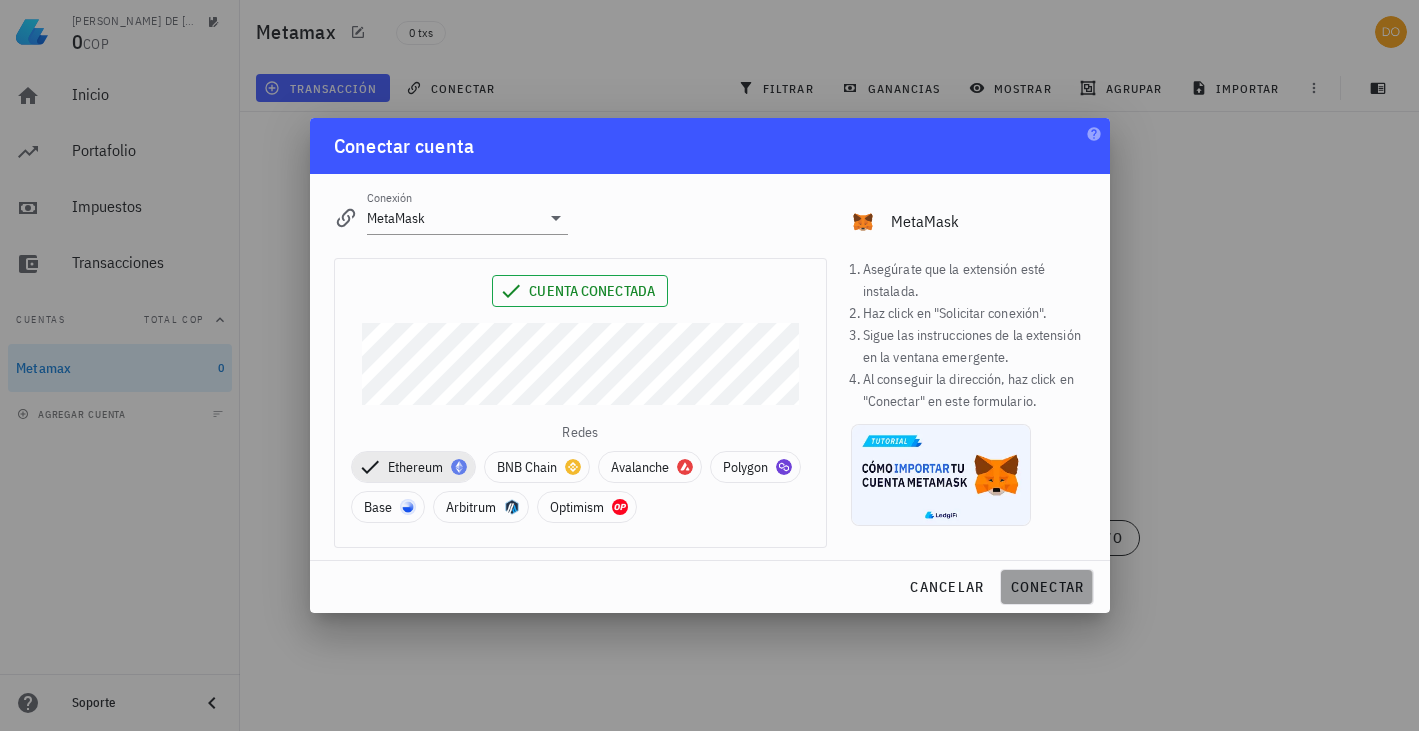 click on "conectar" at bounding box center [1046, 587] 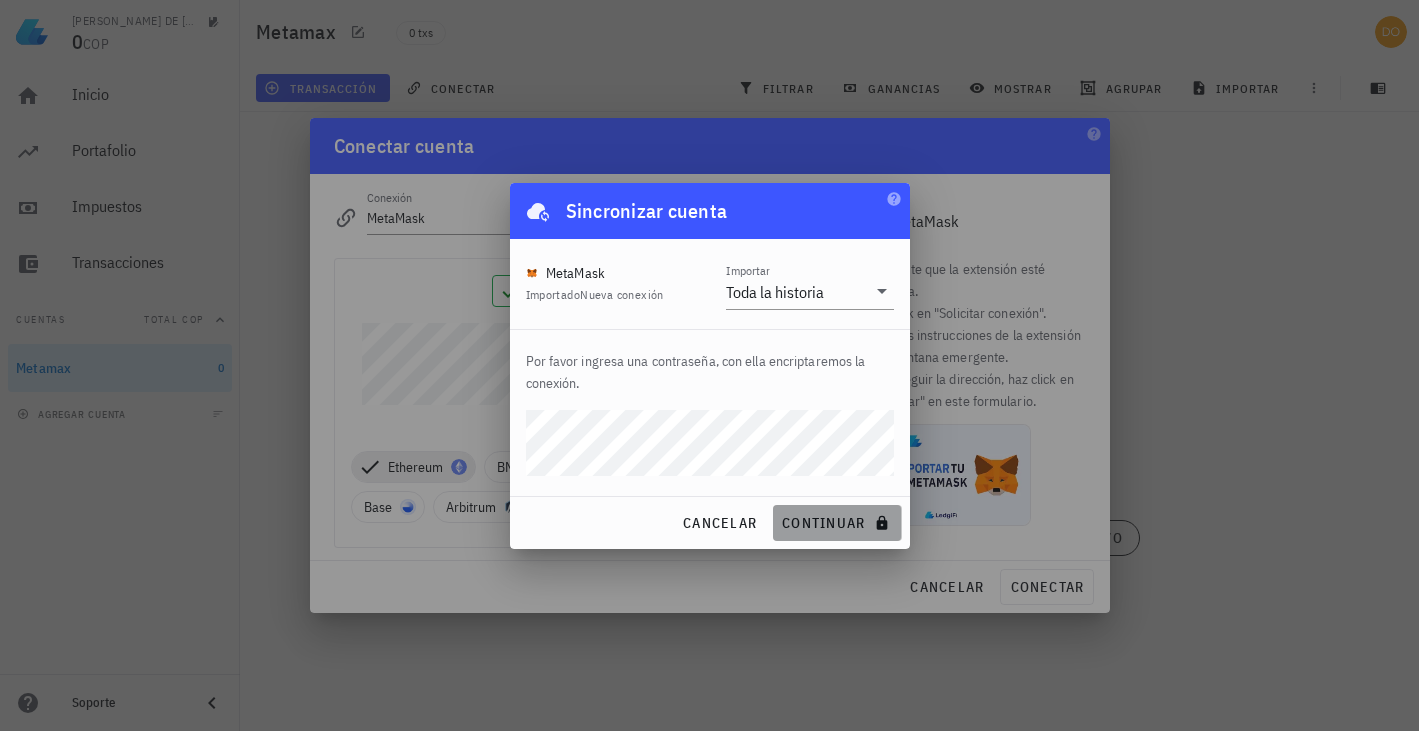 click on "continuar" at bounding box center (837, 523) 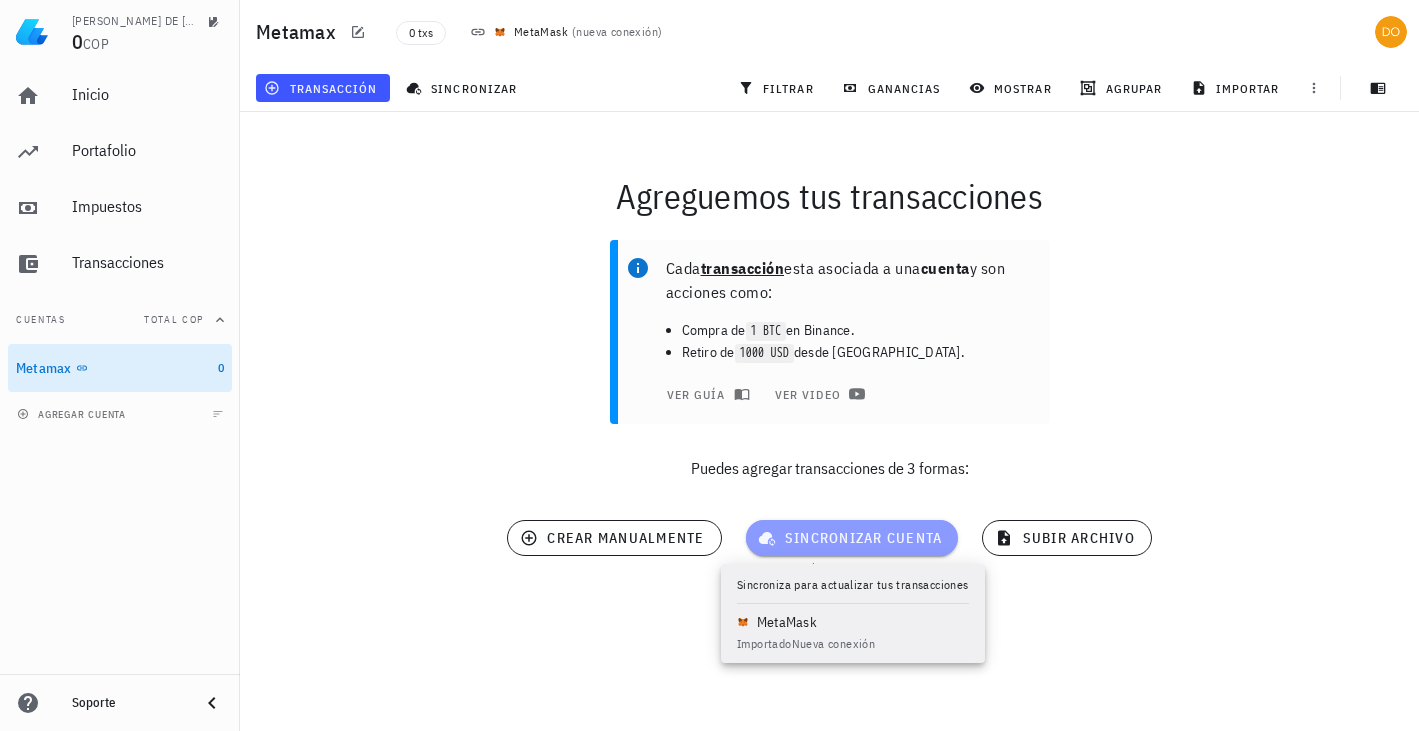click on "sincronizar cuenta" at bounding box center (852, 538) 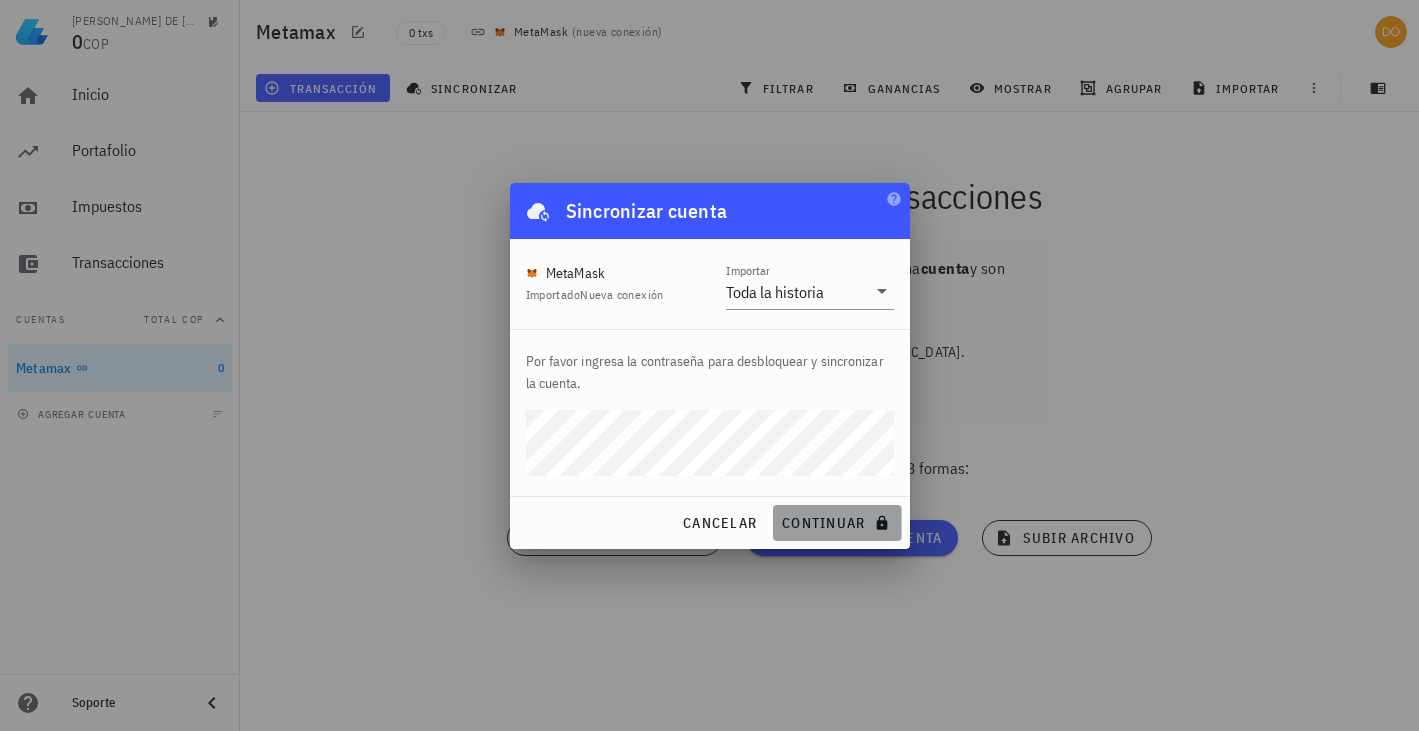 click on "continuar" at bounding box center (837, 523) 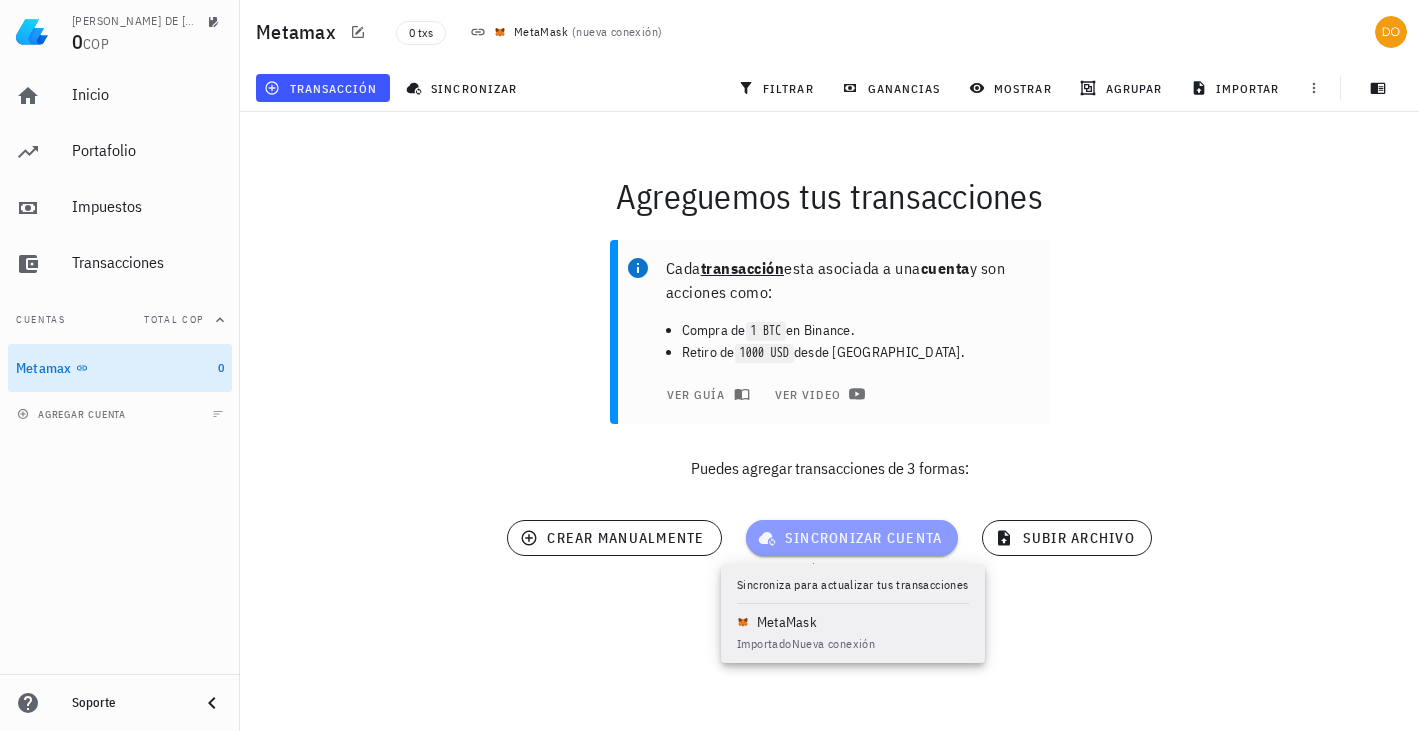 click on "sincronizar cuenta" at bounding box center [852, 538] 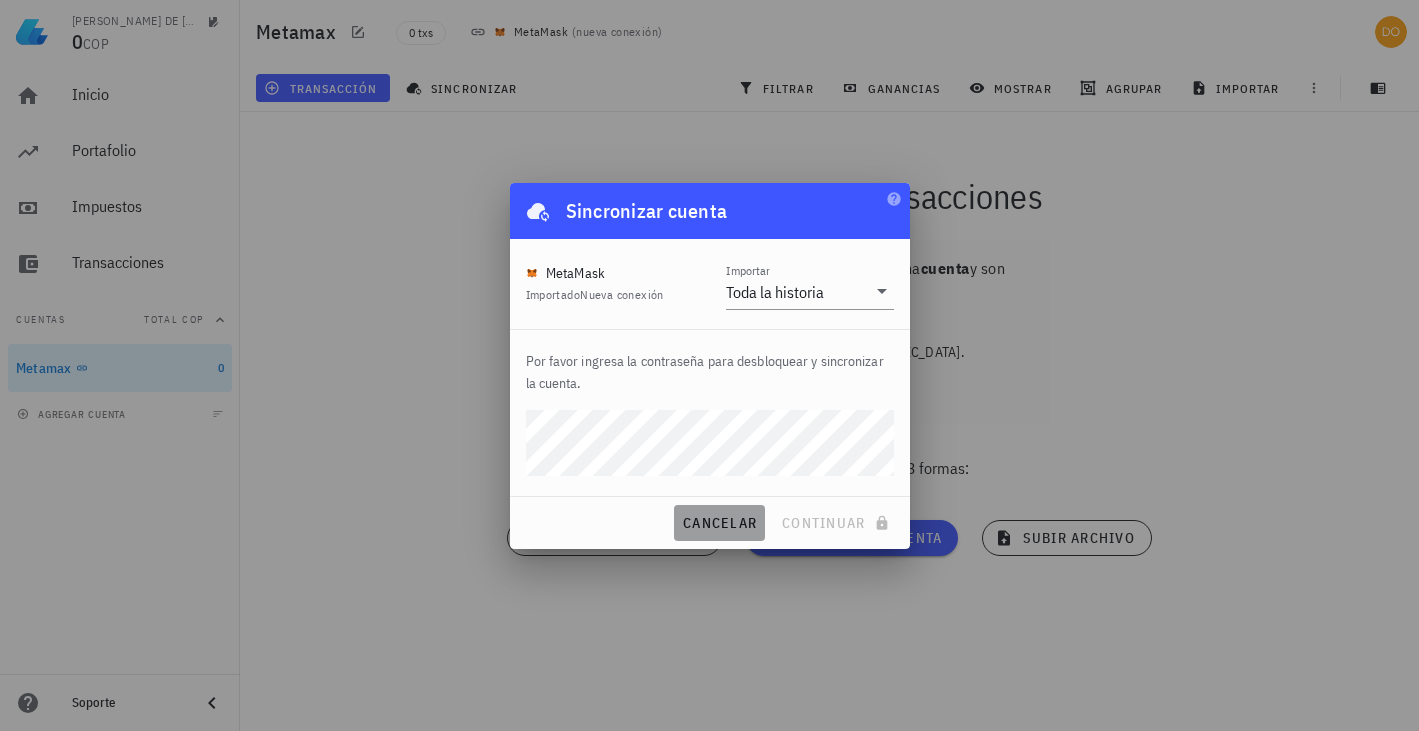 click on "cancelar" at bounding box center [719, 523] 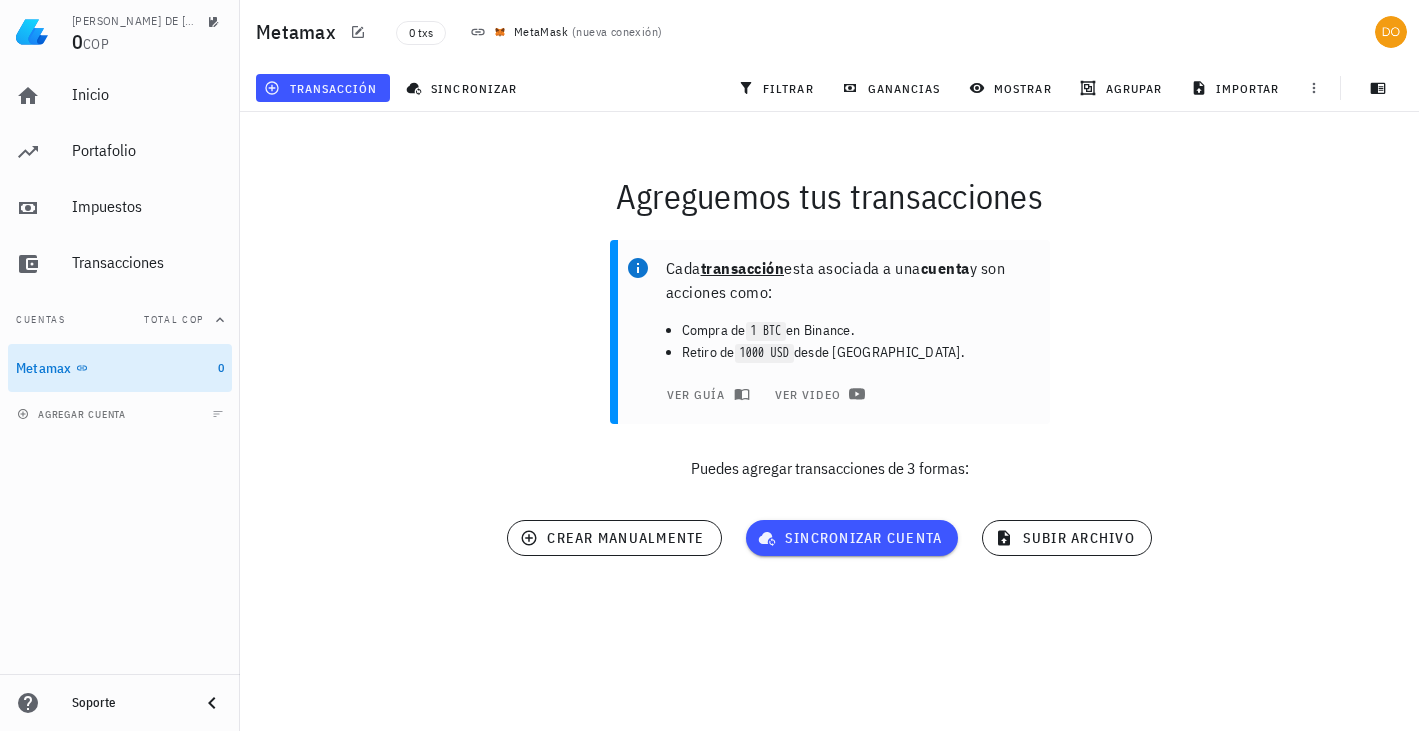 click on "Agreguemos tus transacciones
Cada  transacción  esta asociada a una  cuenta  y son acciones como:
Compra de  1 BTC  en Binance.   Retiro de  1000 USD  desde [GEOGRAPHIC_DATA].
ver guía
ver video
Puedes agregar transacciones de 3 formas:
sincronizar cuenta
crear manualmente
subir archivo" at bounding box center [829, 372] 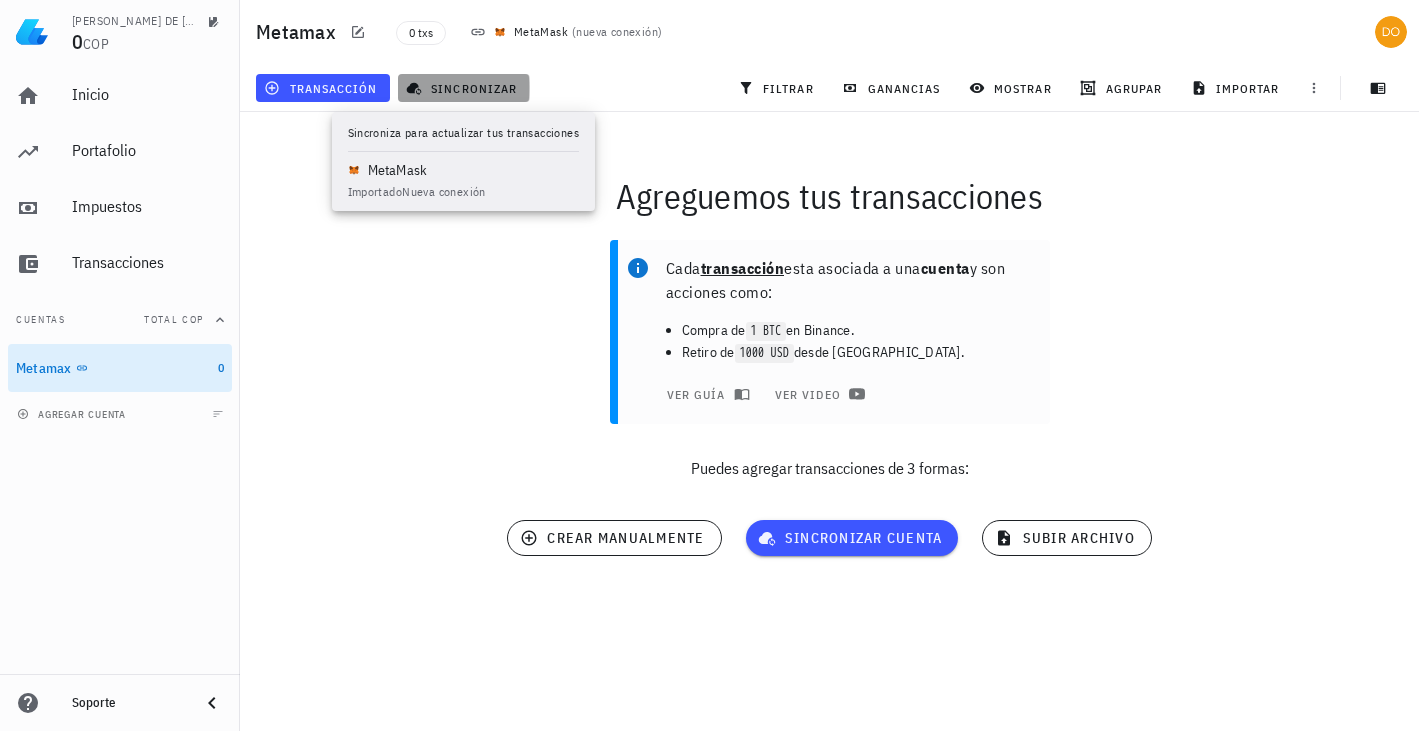 click on "sincronizar" at bounding box center [463, 88] 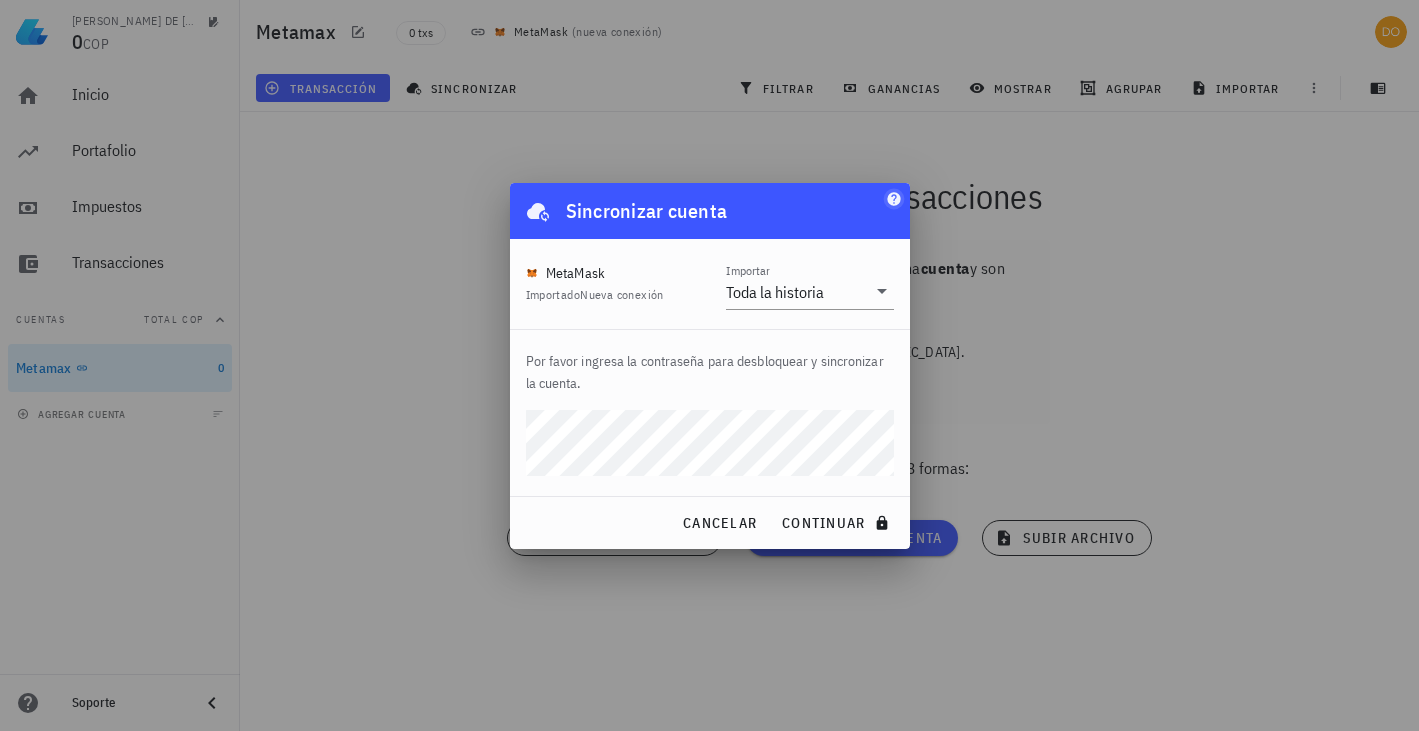 click 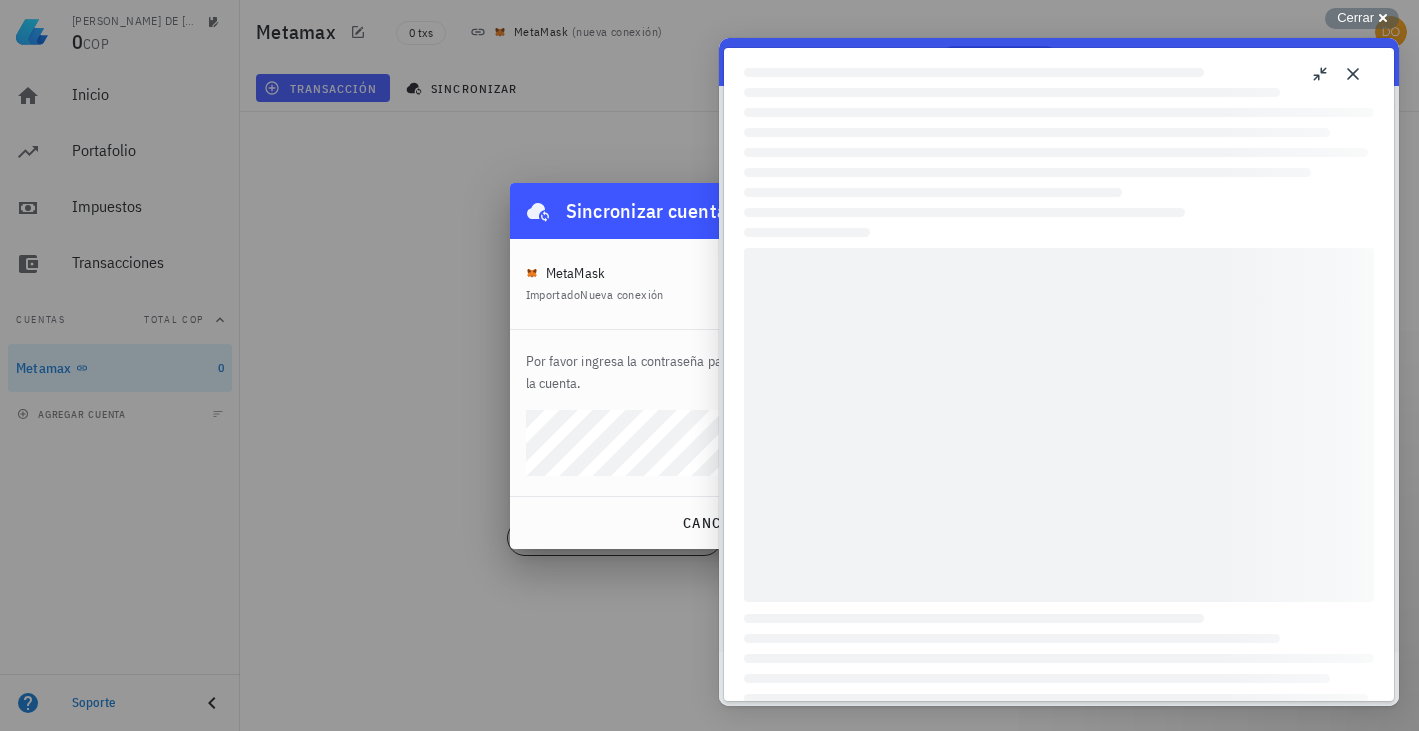 scroll, scrollTop: 140, scrollLeft: 0, axis: vertical 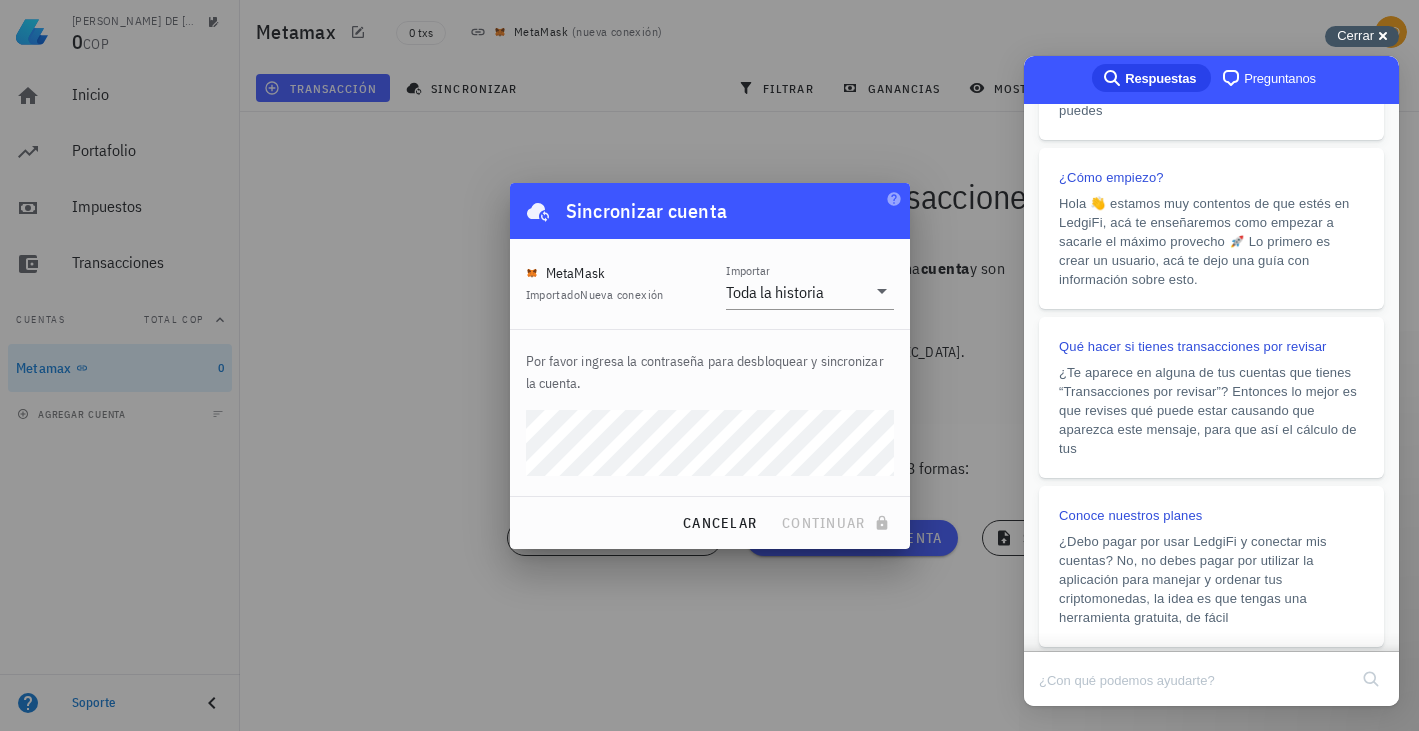 click on "Cerrar" at bounding box center (1355, 35) 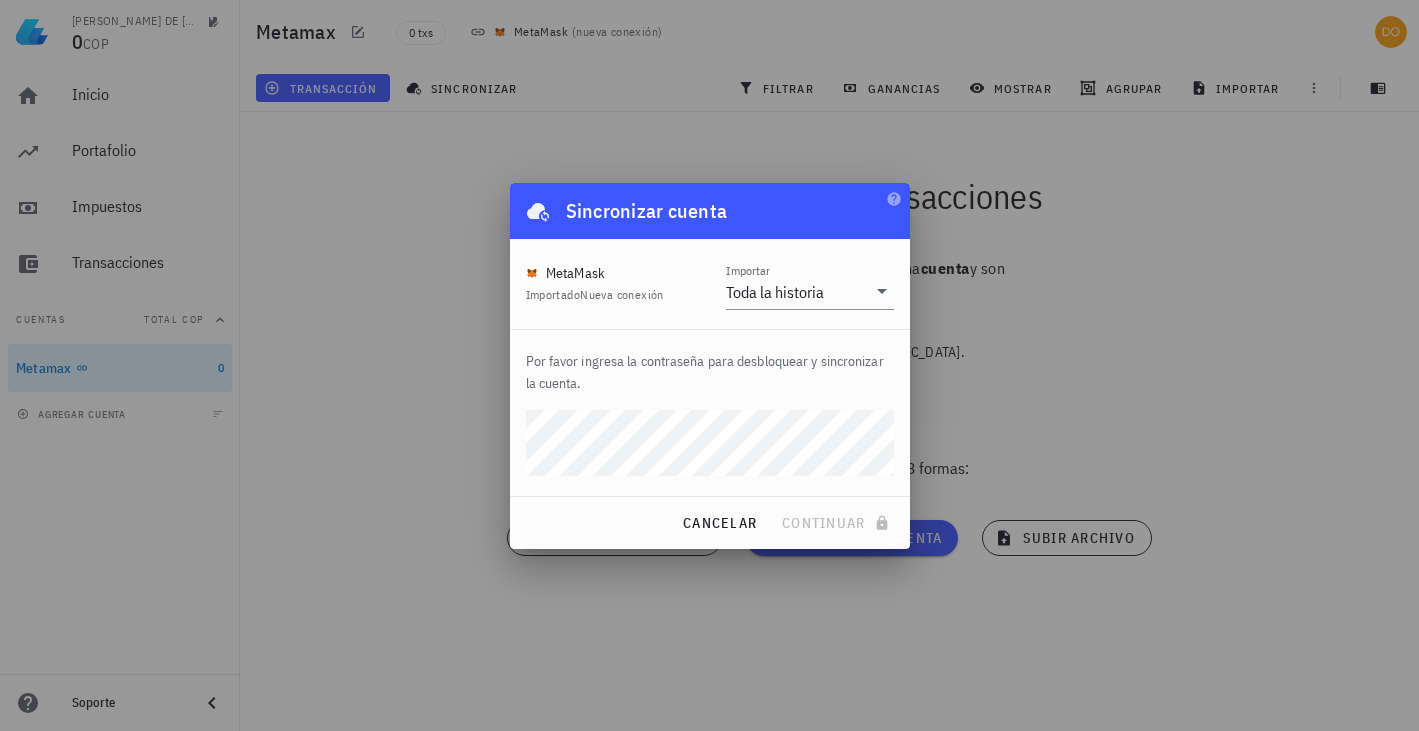 click at bounding box center [709, 365] 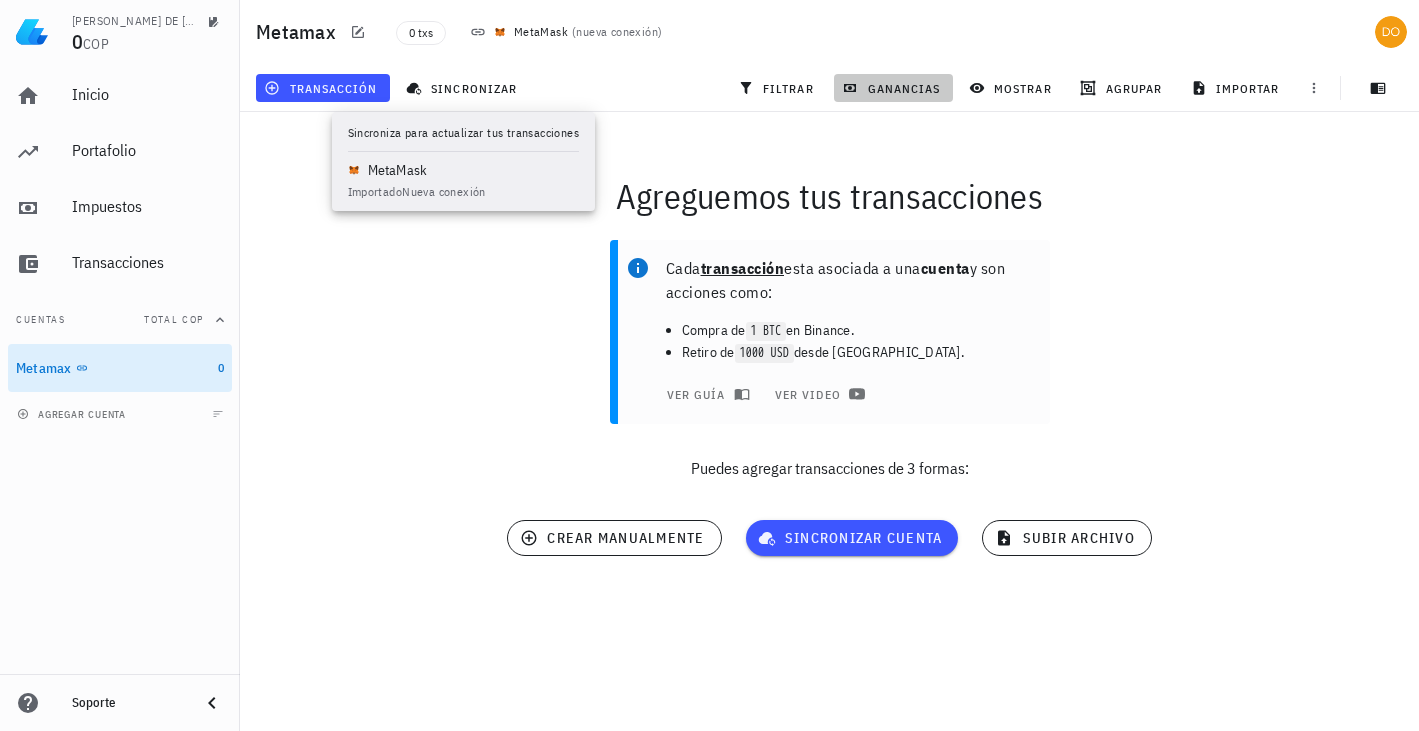 click on "ganancias" at bounding box center [893, 88] 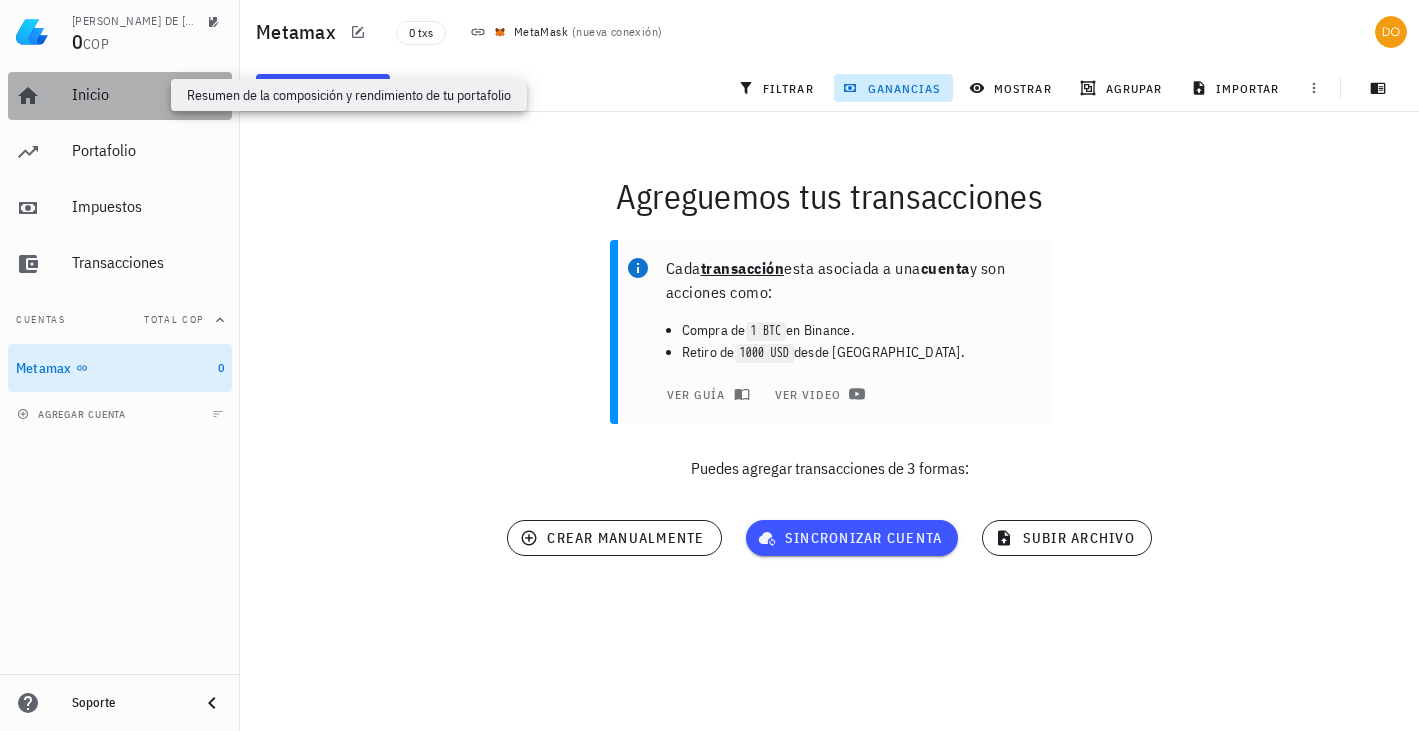 click on "Inicio" at bounding box center (148, 94) 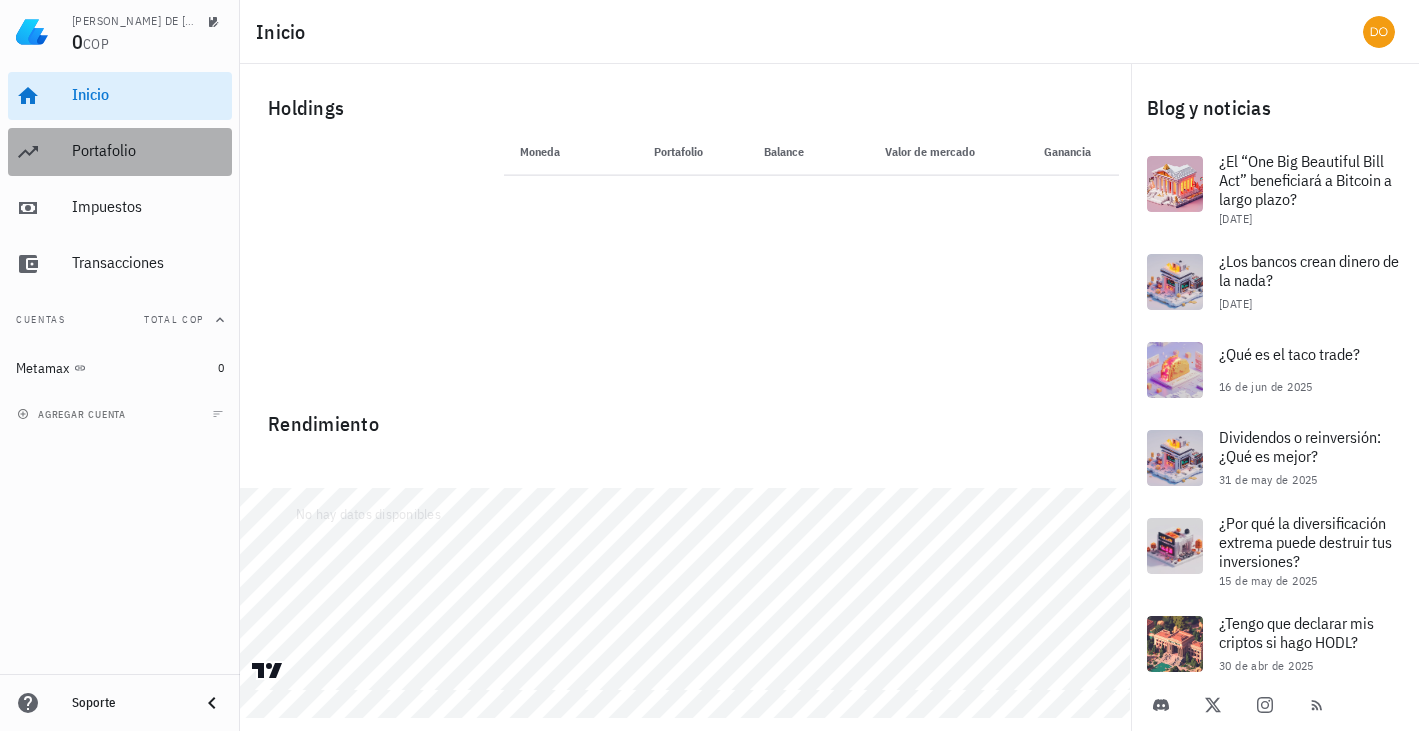 click on "Portafolio" at bounding box center [148, 150] 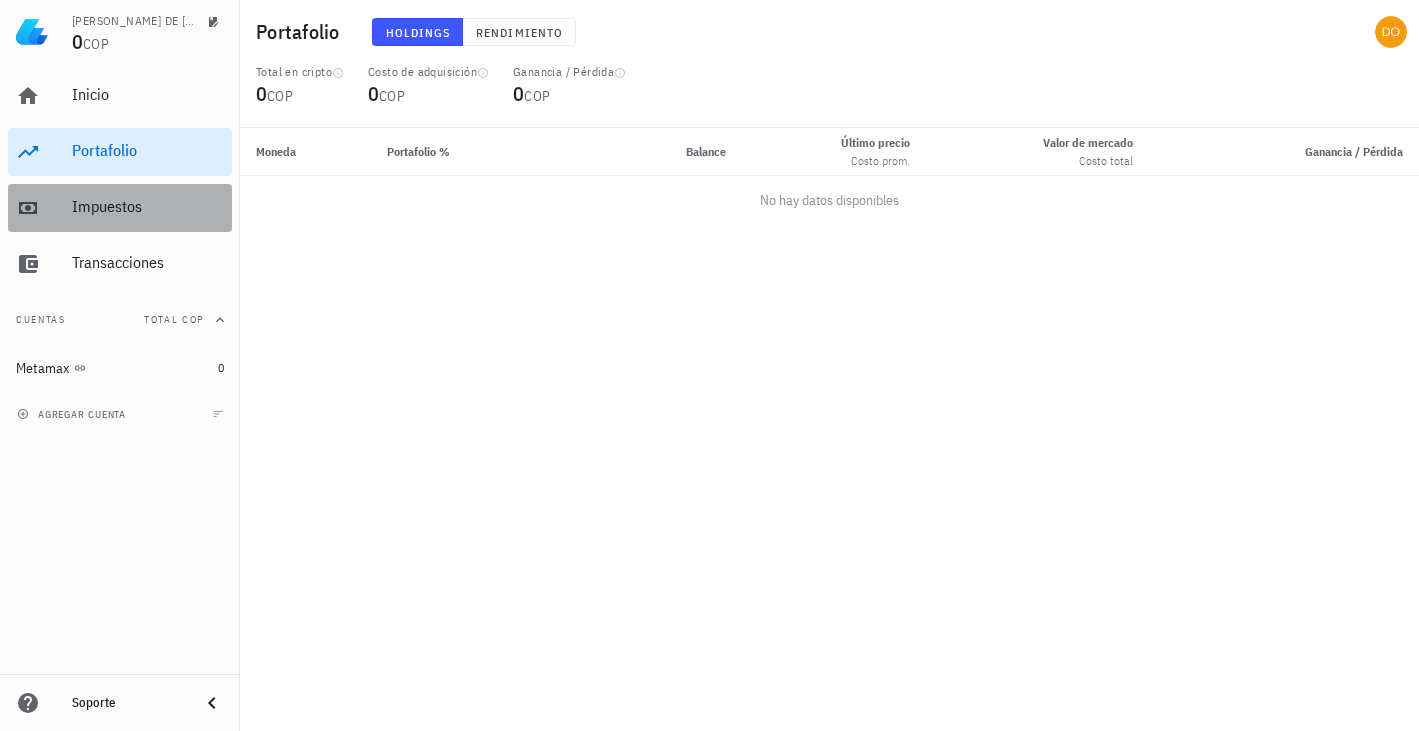 click on "Impuestos" at bounding box center (148, 206) 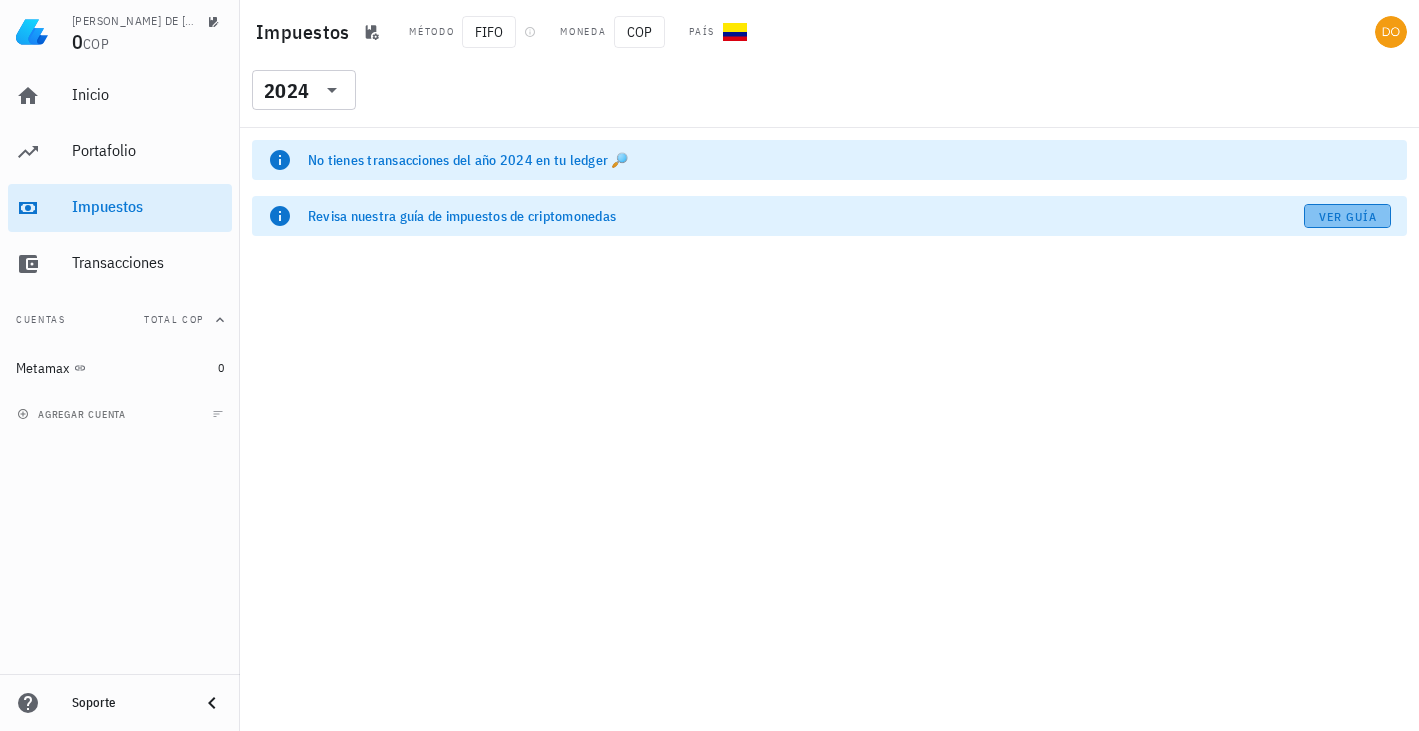 click on "Ver guía" at bounding box center (1348, 216) 